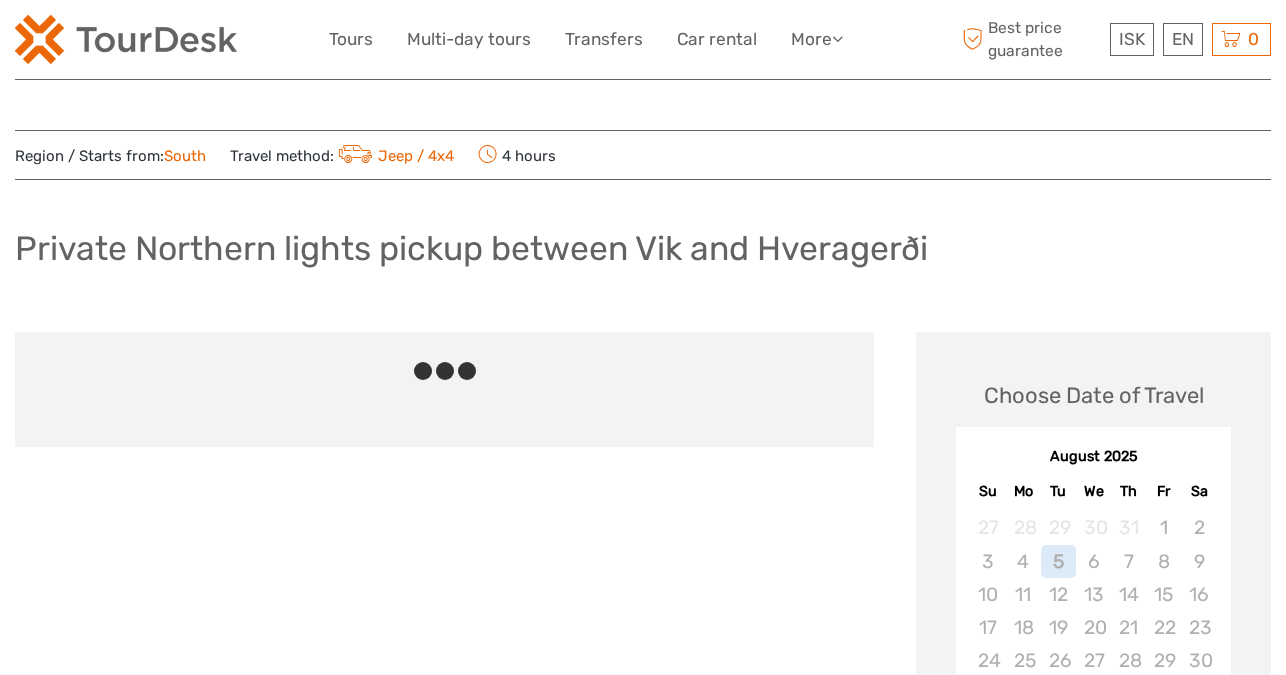 scroll, scrollTop: 0, scrollLeft: 0, axis: both 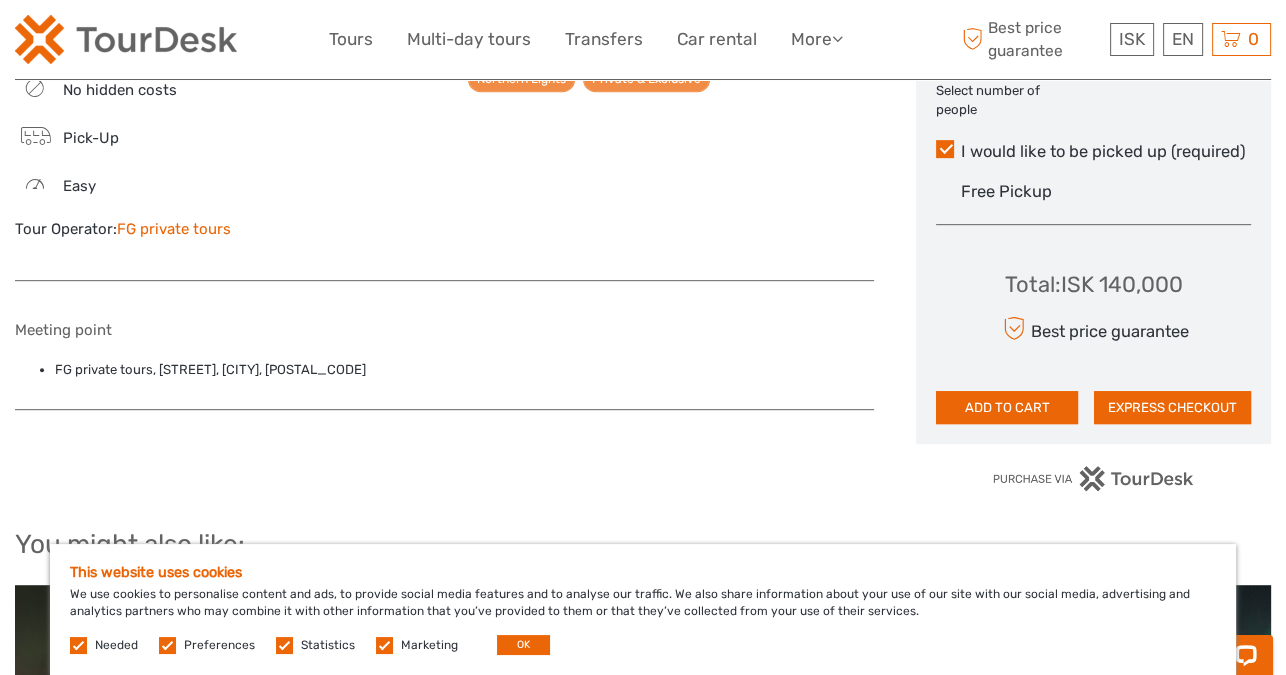 click on "FG private tours" at bounding box center (174, 229) 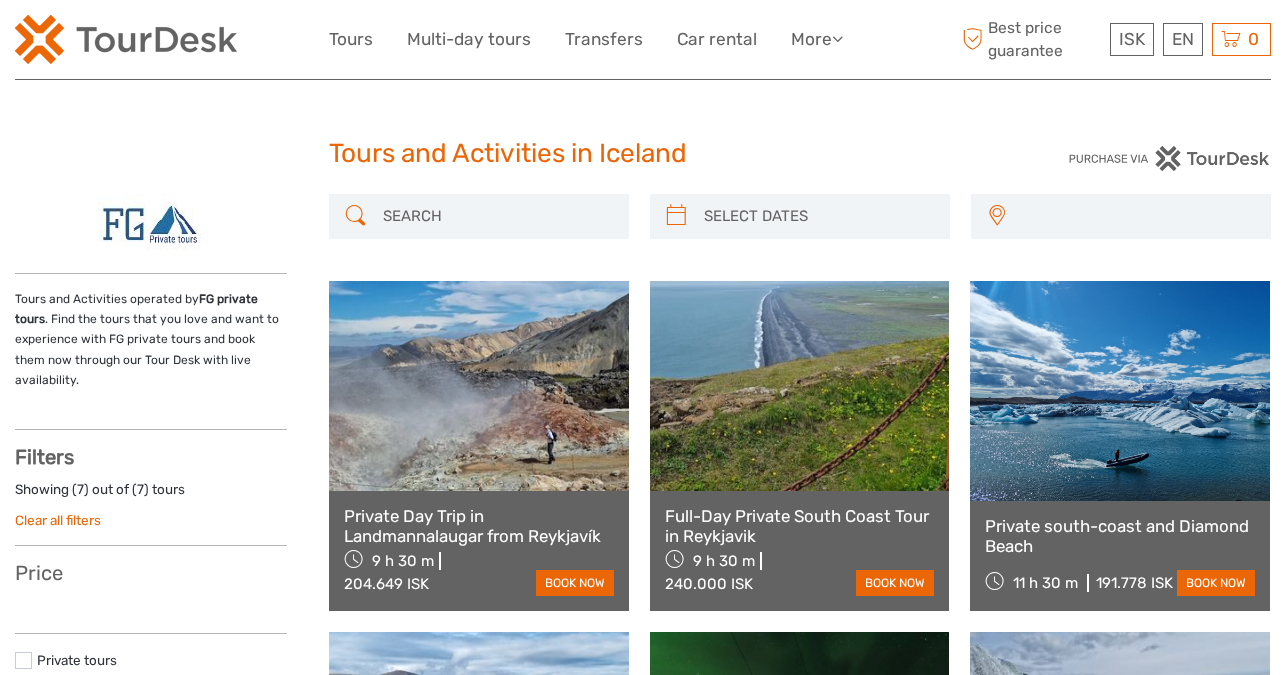 select 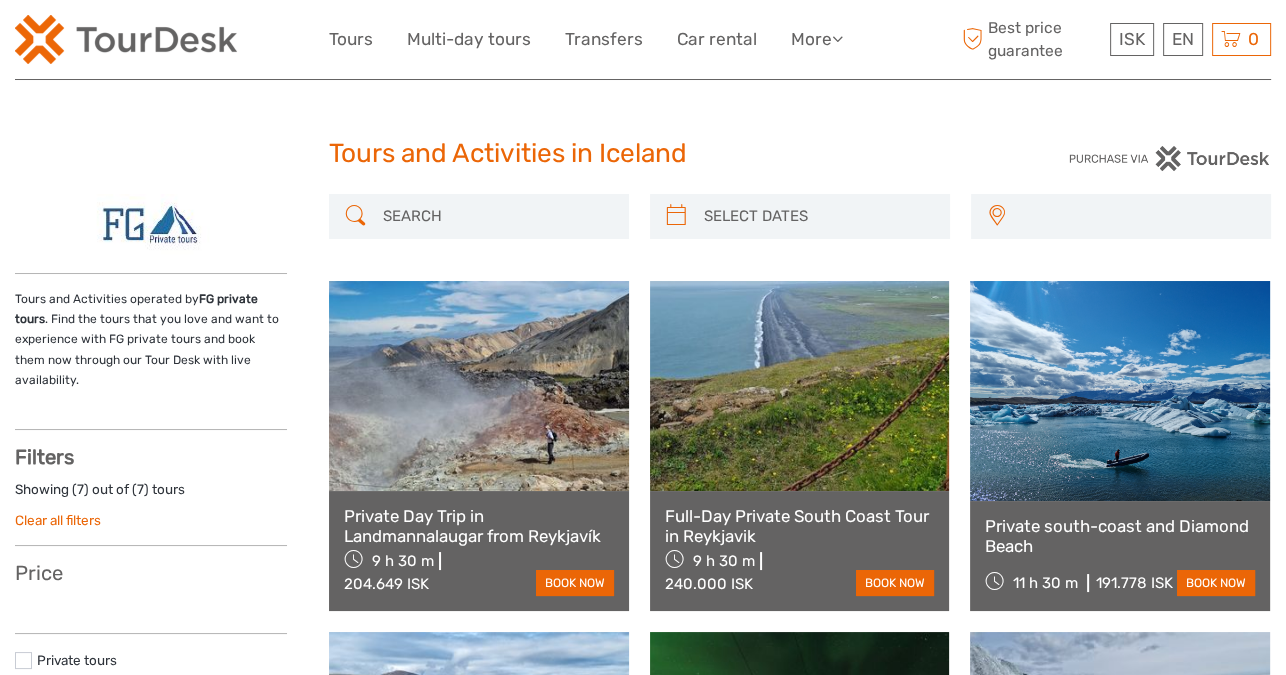 select 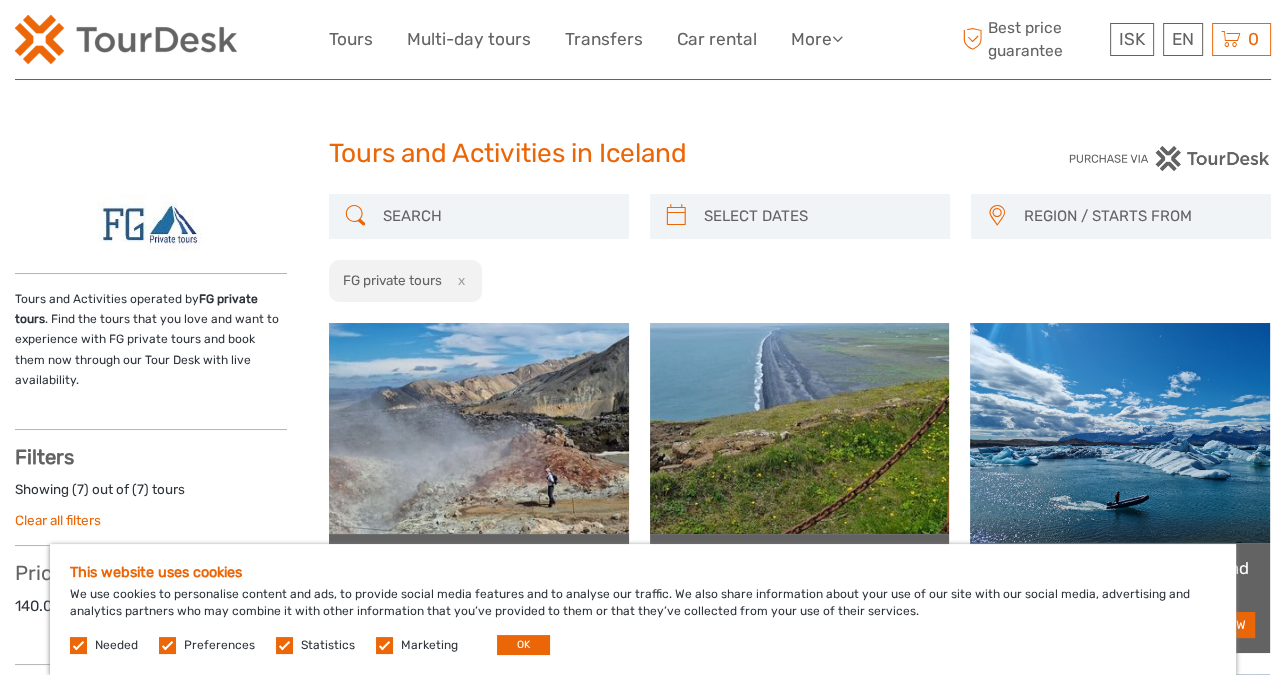 scroll, scrollTop: 0, scrollLeft: 0, axis: both 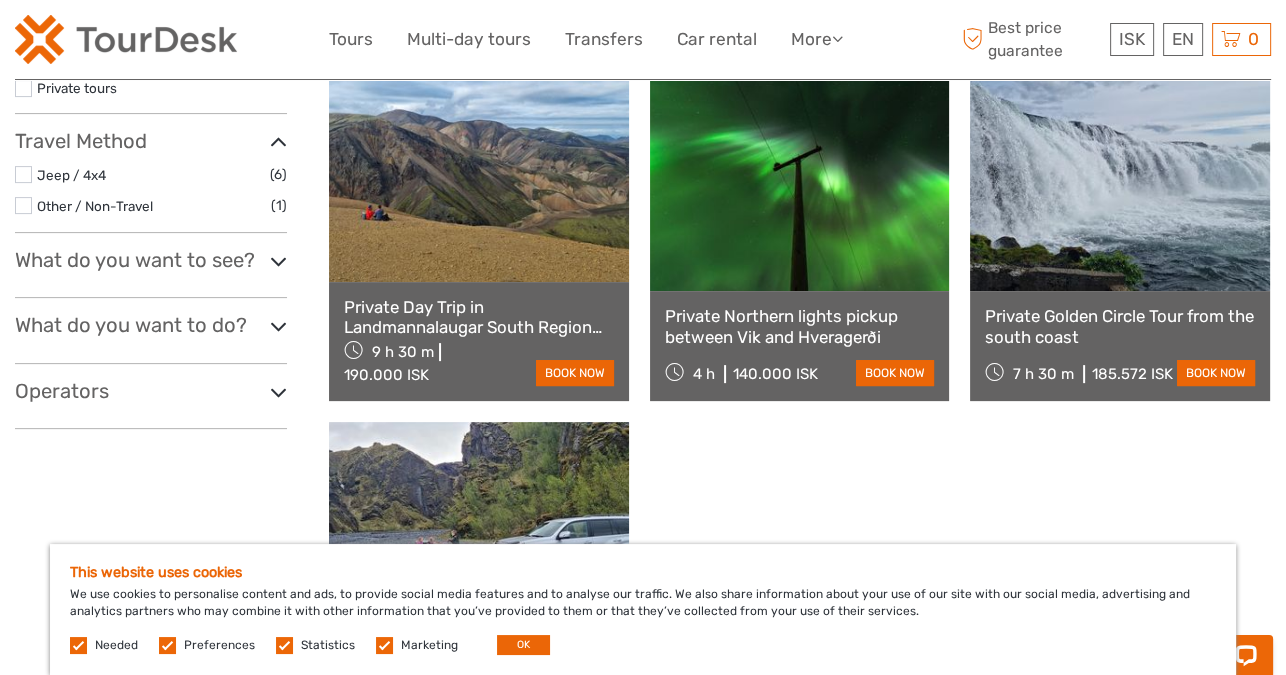 click on "Private Northern lights pickup between Vik and Hveragerði" at bounding box center [800, 326] 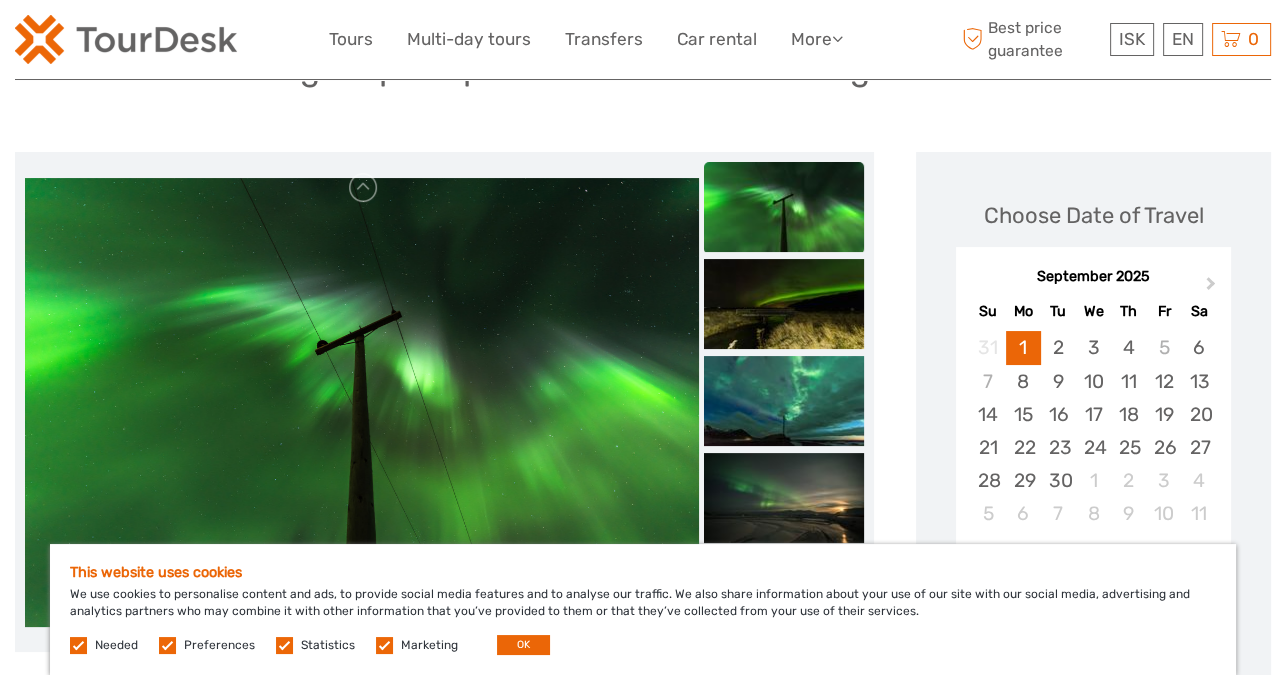 scroll, scrollTop: 258, scrollLeft: 0, axis: vertical 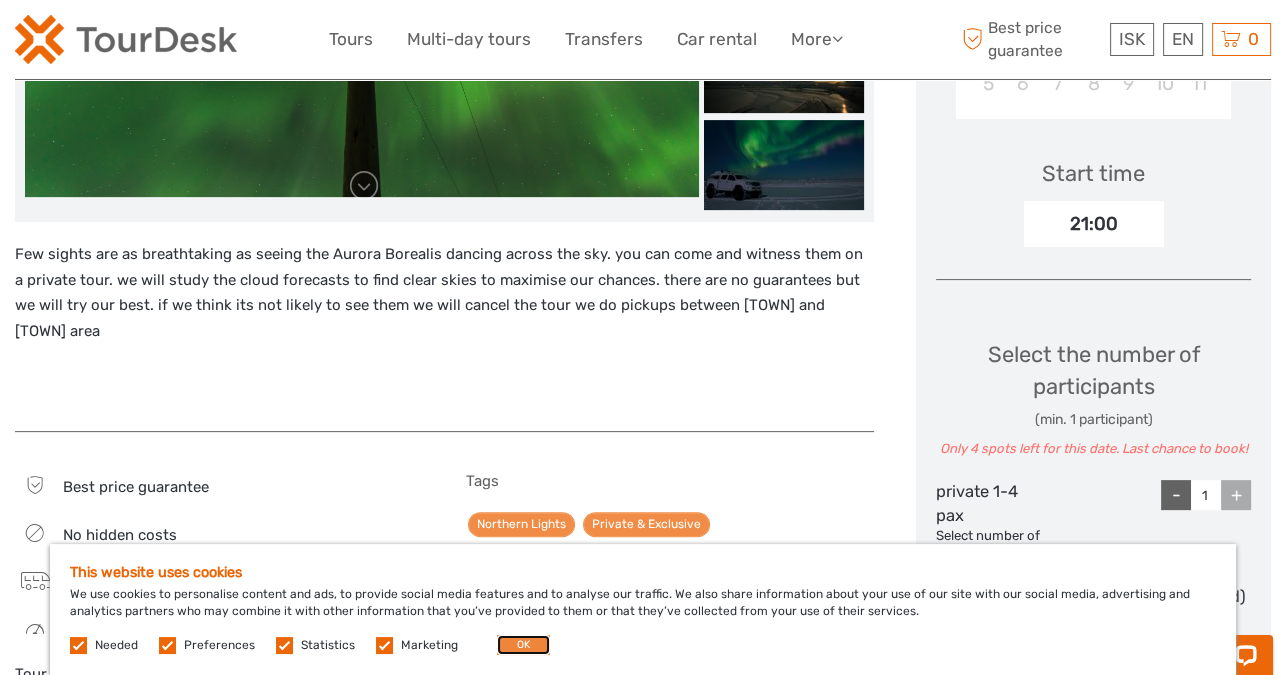 click on "OK" at bounding box center (523, 645) 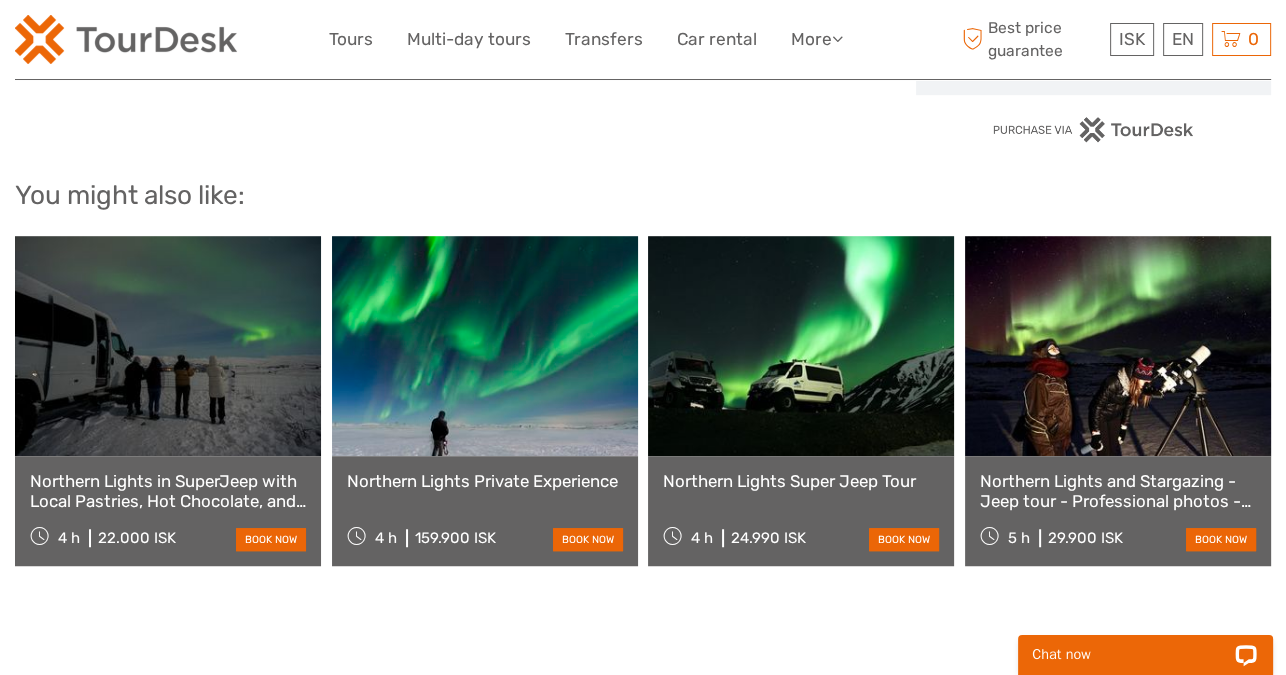 scroll, scrollTop: 1407, scrollLeft: 0, axis: vertical 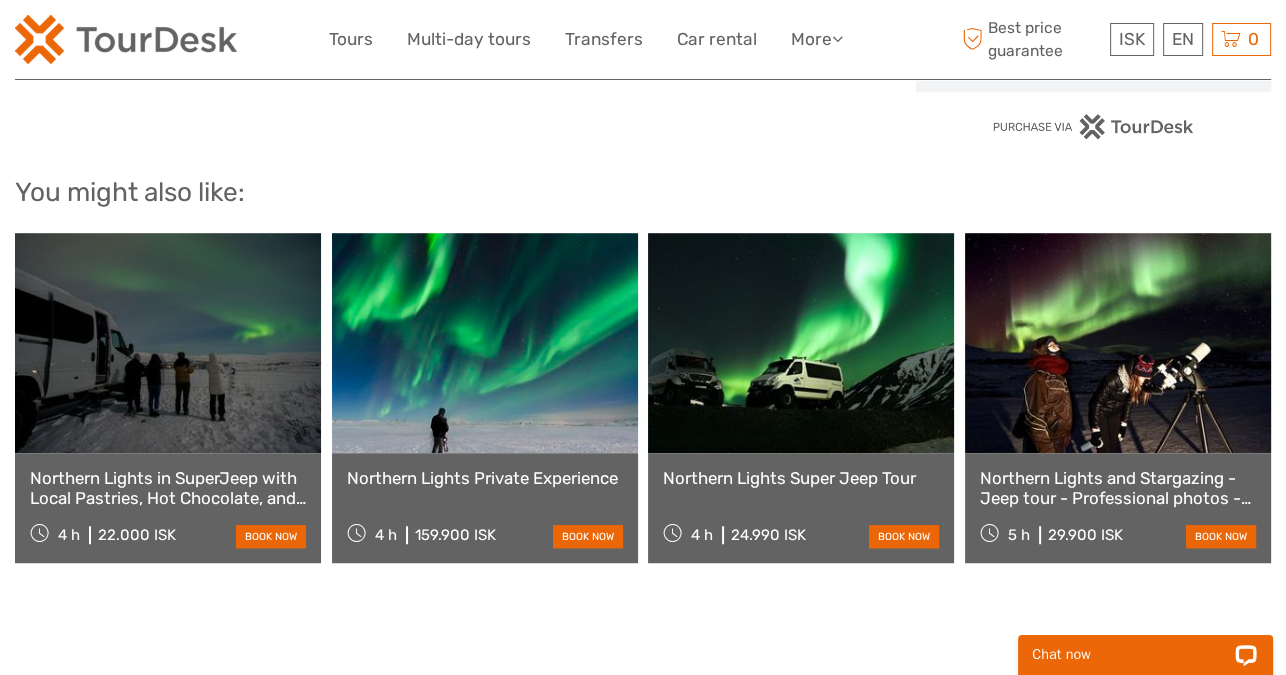 click on "Northern Lights in SuperJeep with Local Pastries, Hot Chocolate, and Photos" at bounding box center [168, 488] 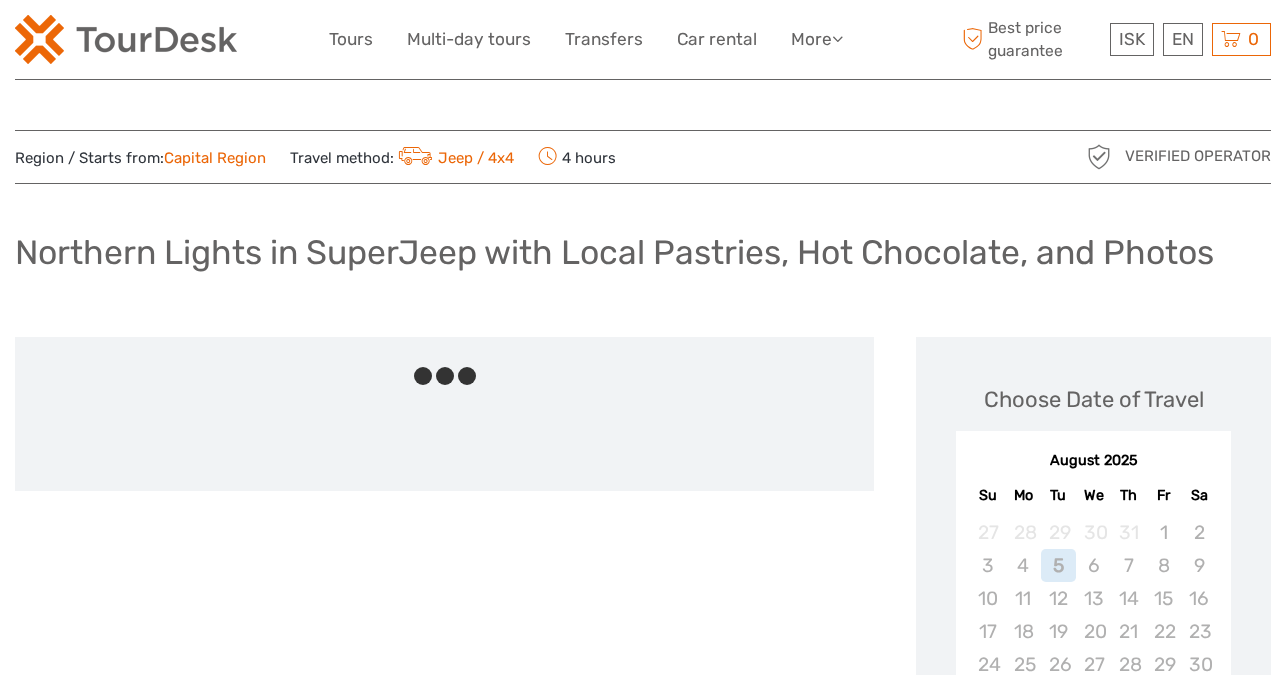 scroll, scrollTop: 0, scrollLeft: 0, axis: both 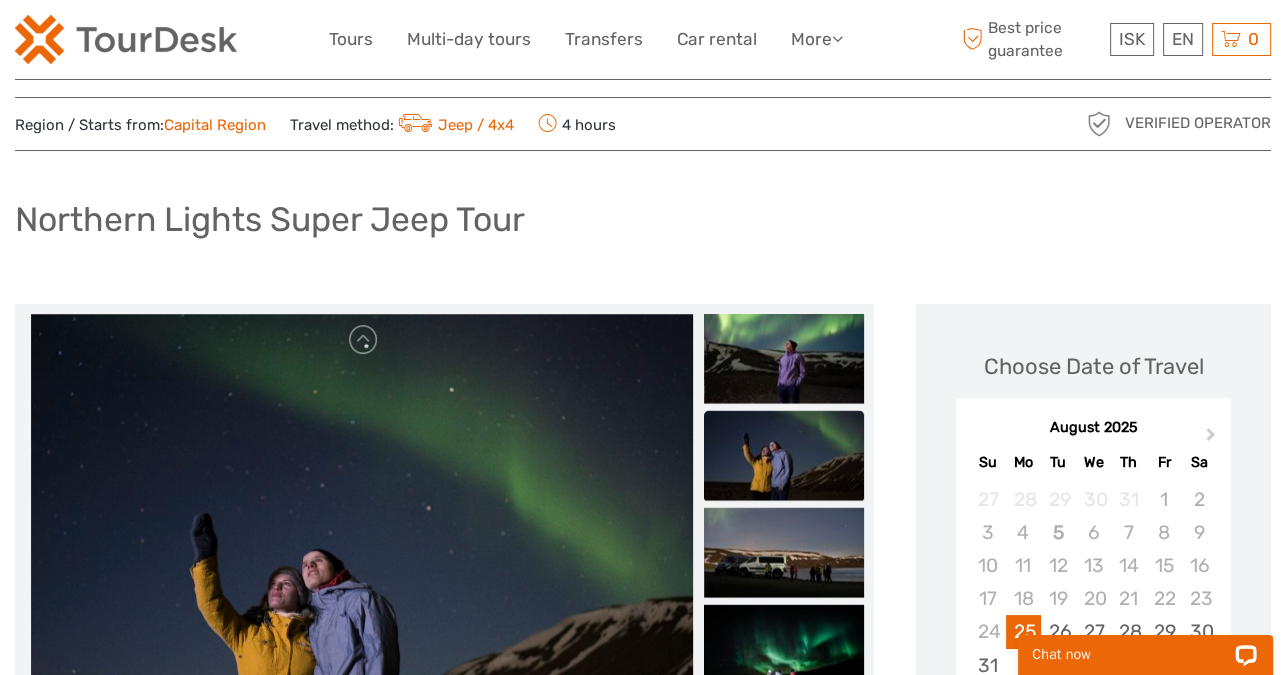 click on "Capital Region" at bounding box center (215, 125) 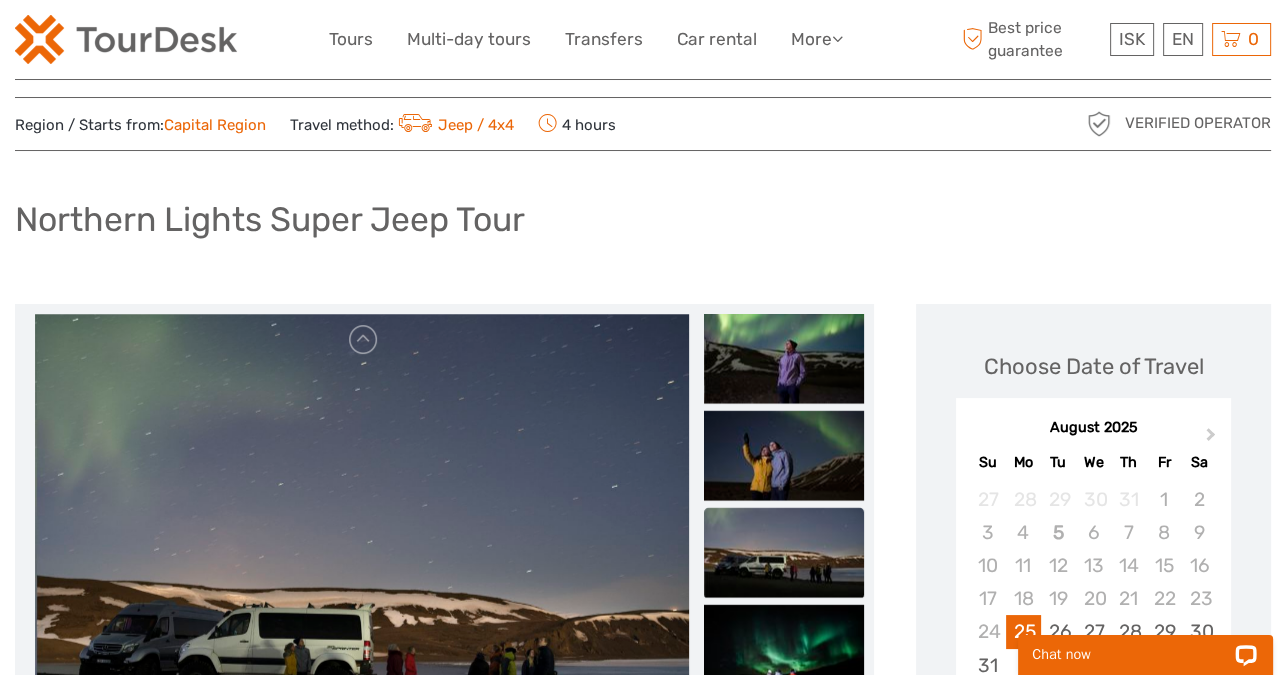 click on "Capital Region" at bounding box center [215, 125] 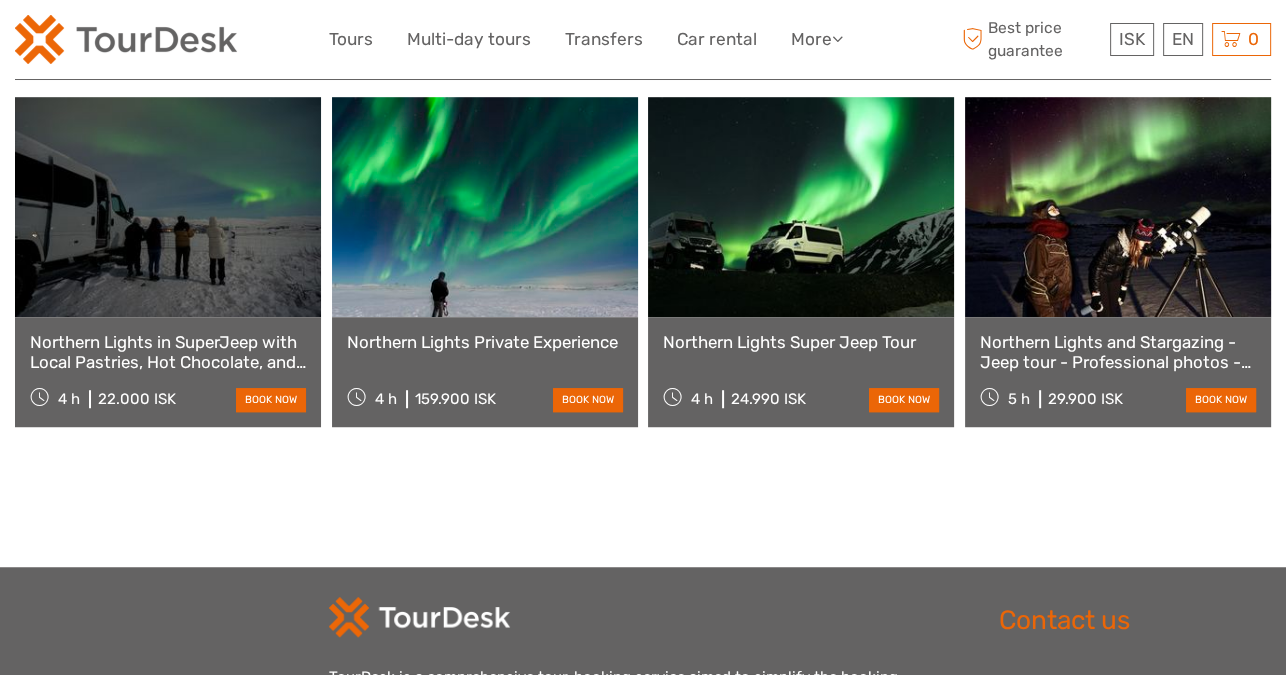 scroll, scrollTop: 1482, scrollLeft: 0, axis: vertical 